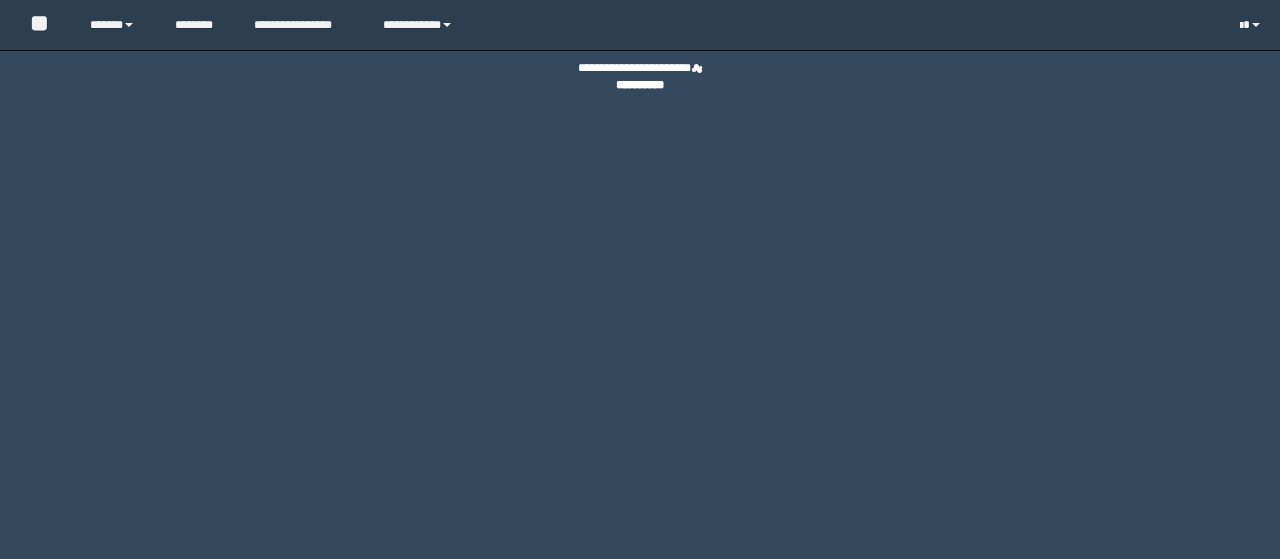 scroll, scrollTop: 0, scrollLeft: 0, axis: both 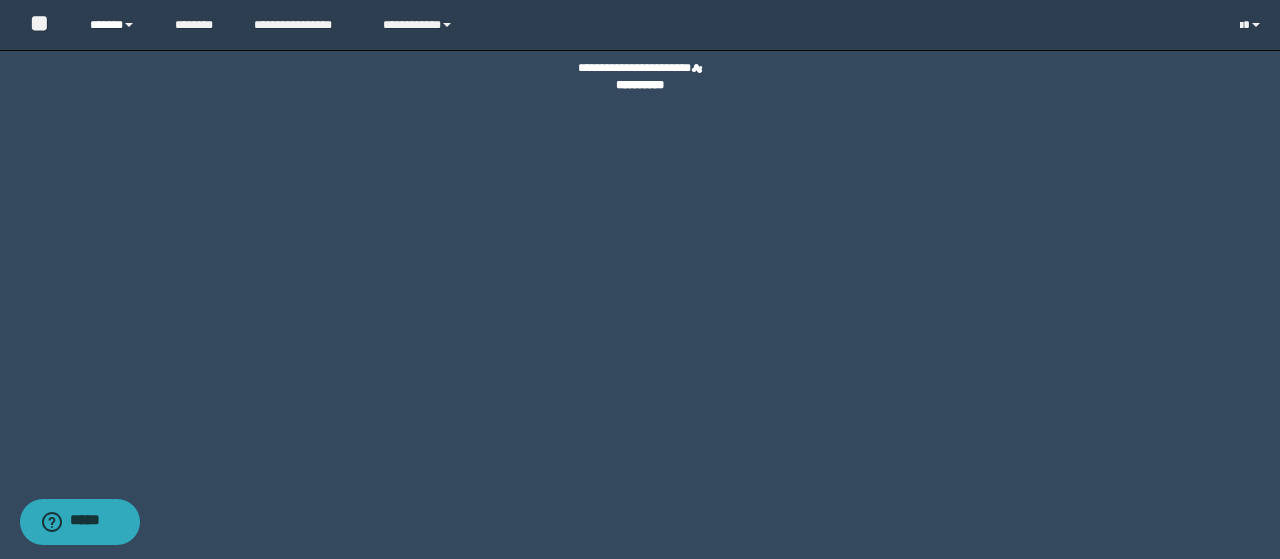 click on "******" at bounding box center [117, 25] 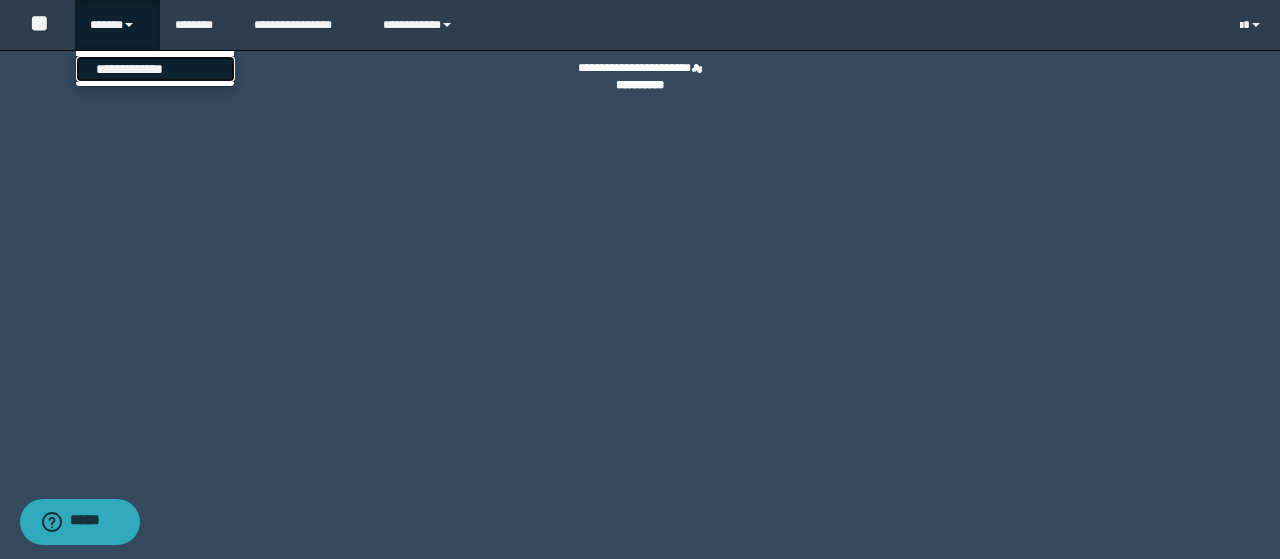 click on "**********" at bounding box center [155, 69] 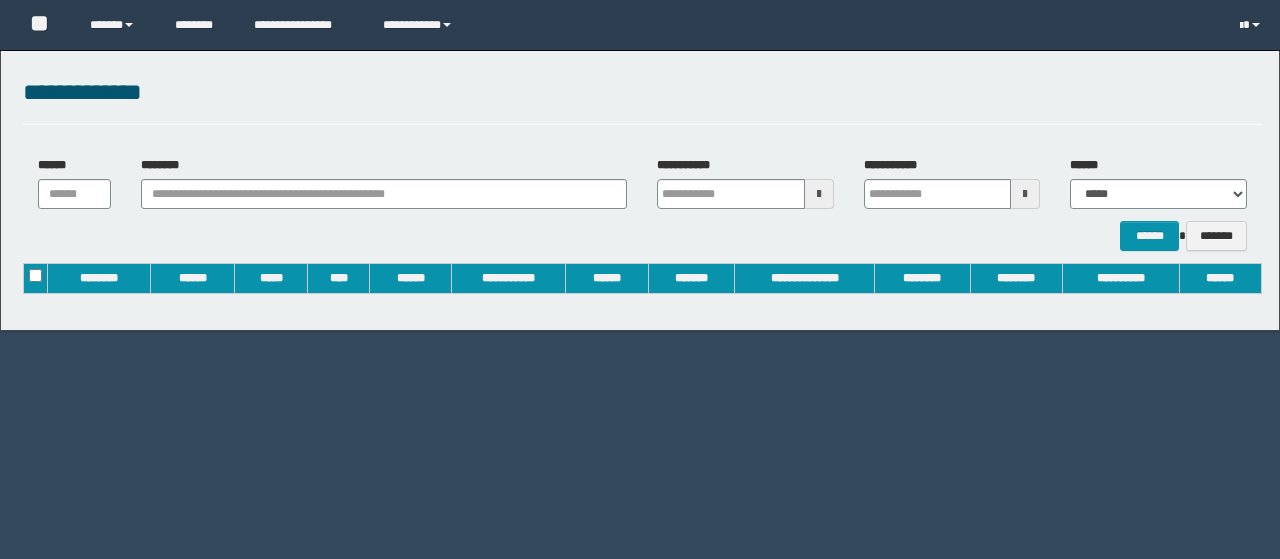 scroll, scrollTop: 0, scrollLeft: 0, axis: both 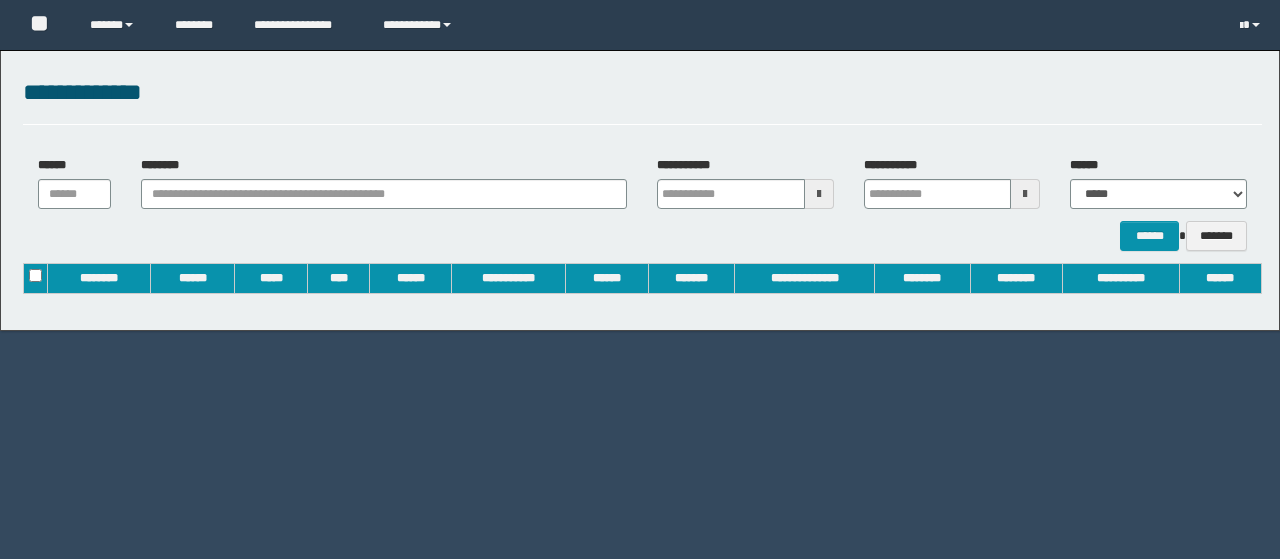 type on "**********" 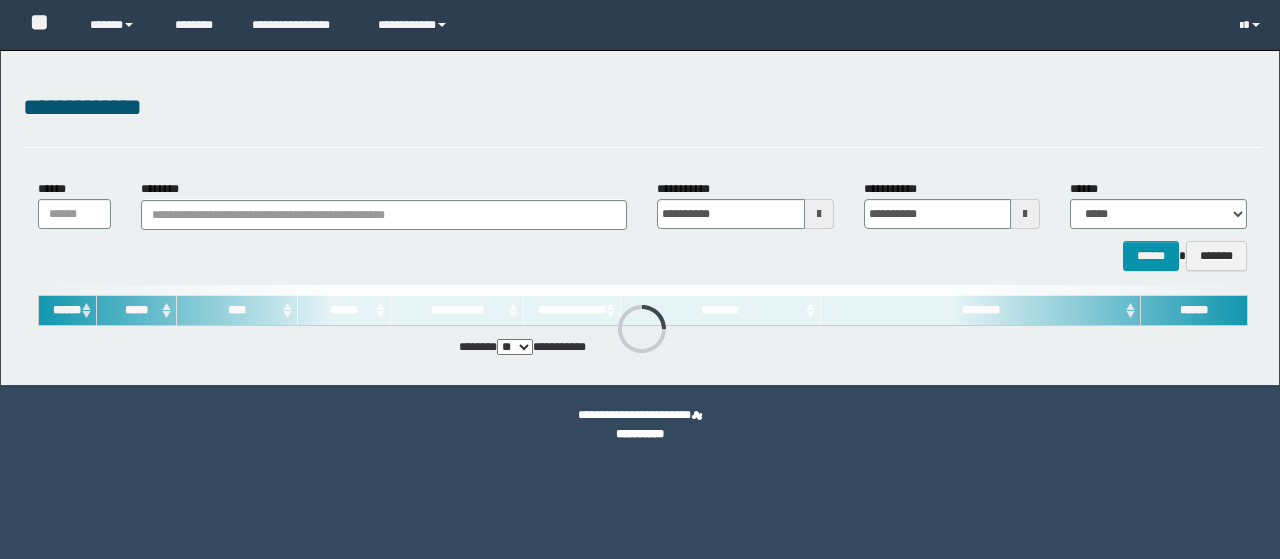 scroll, scrollTop: 0, scrollLeft: 0, axis: both 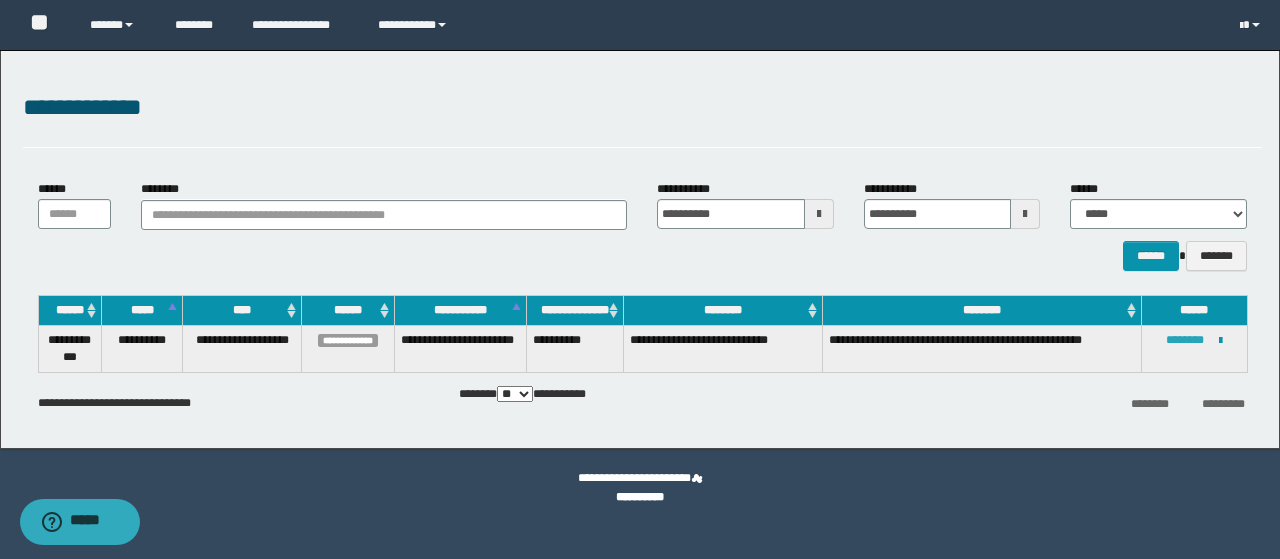 click on "********" at bounding box center [1185, 340] 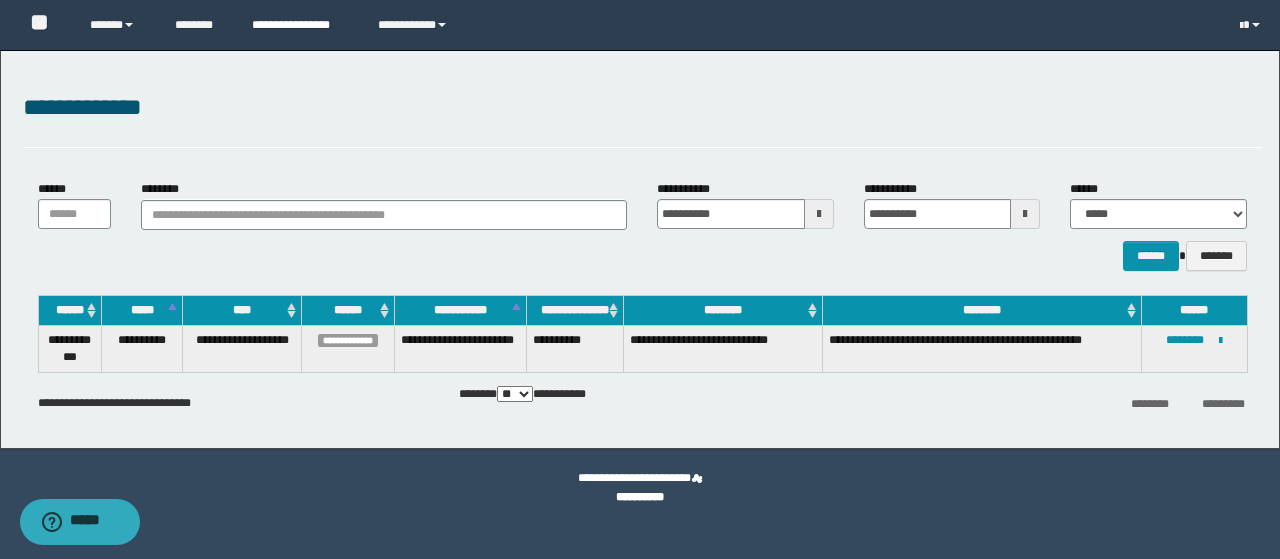 click on "**********" at bounding box center (300, 25) 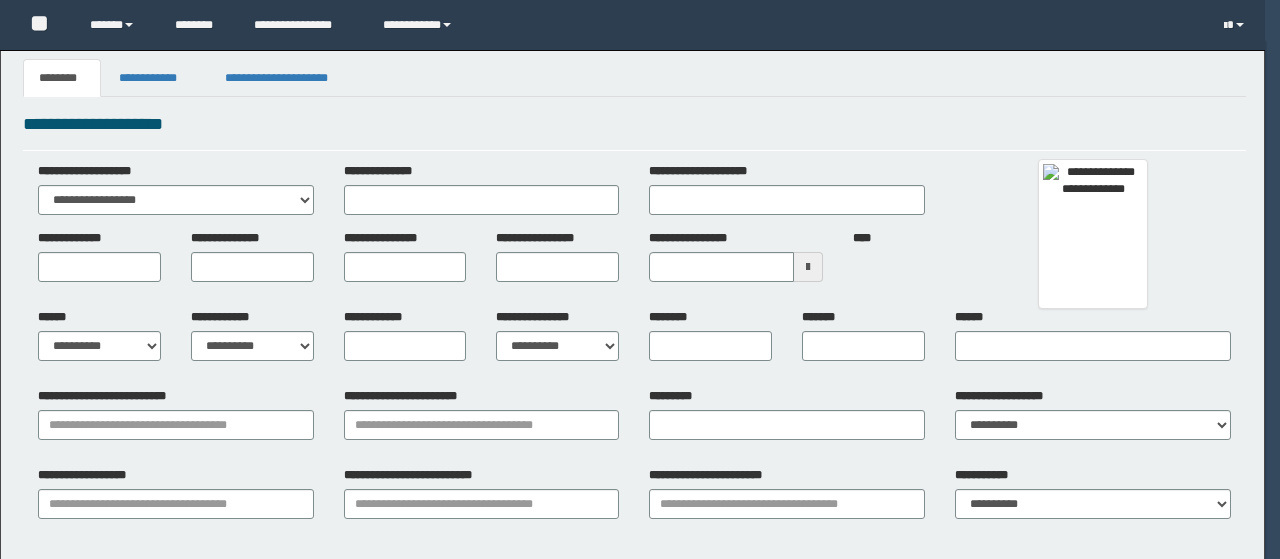 scroll, scrollTop: 0, scrollLeft: 0, axis: both 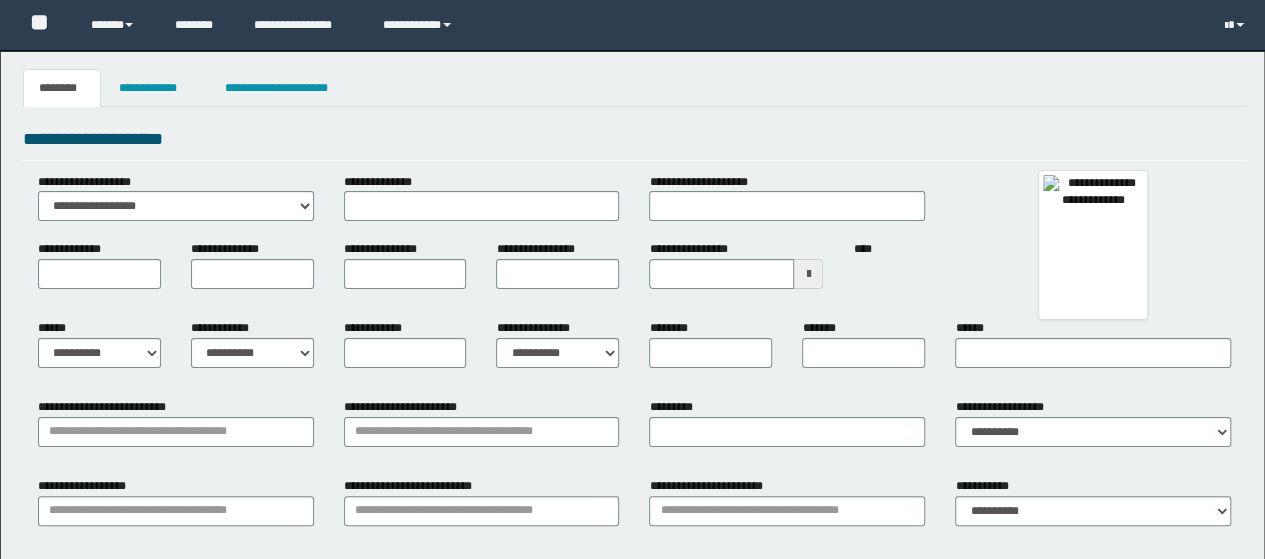 type 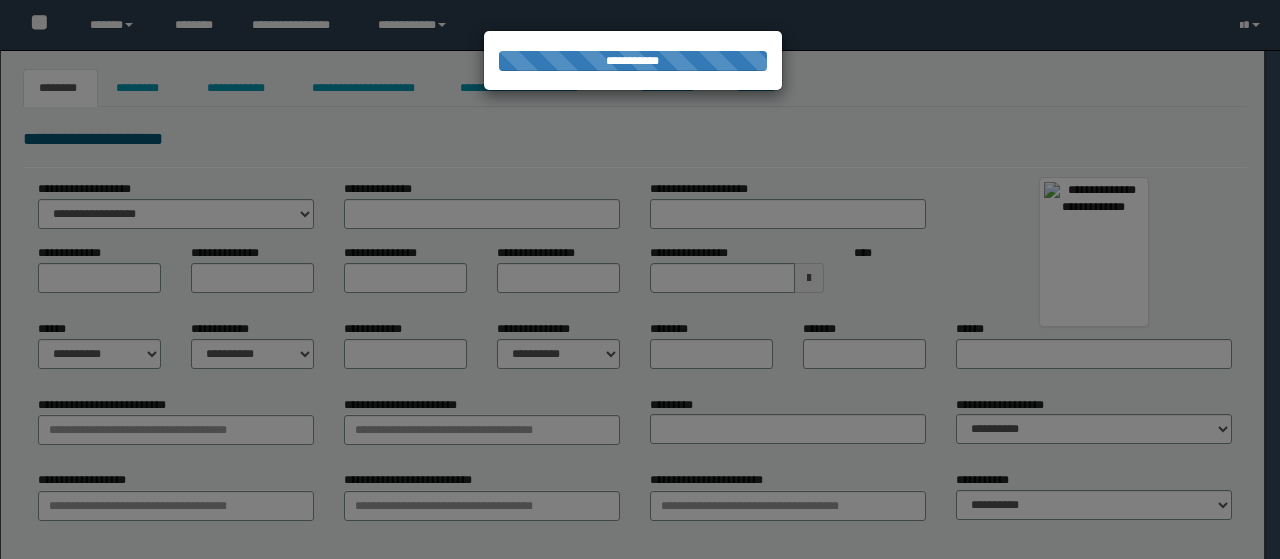 type on "**********" 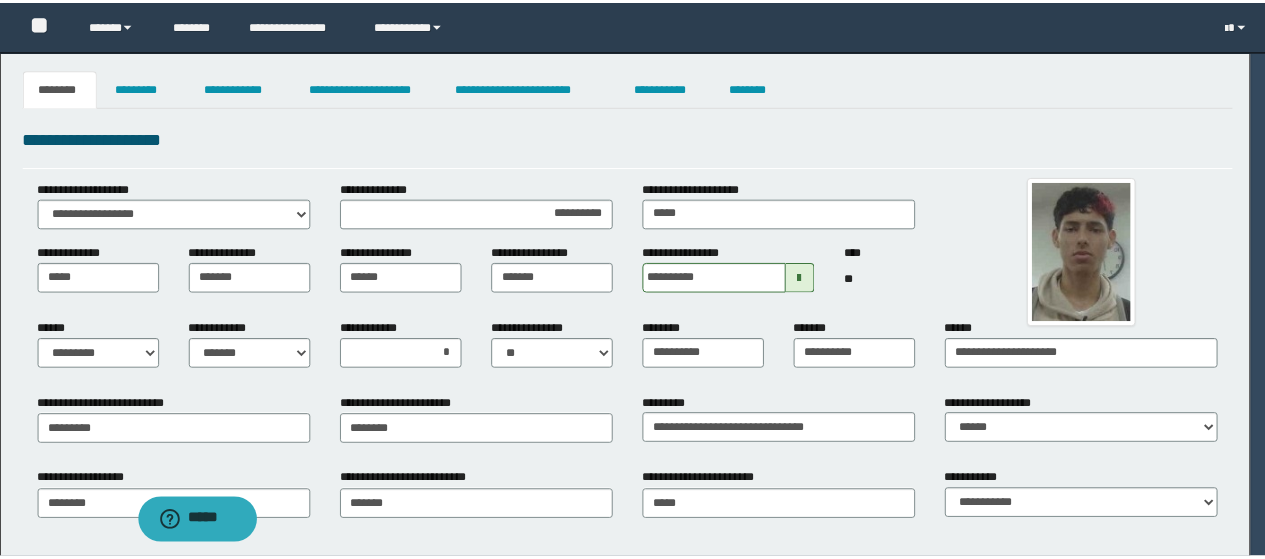 scroll, scrollTop: 0, scrollLeft: 0, axis: both 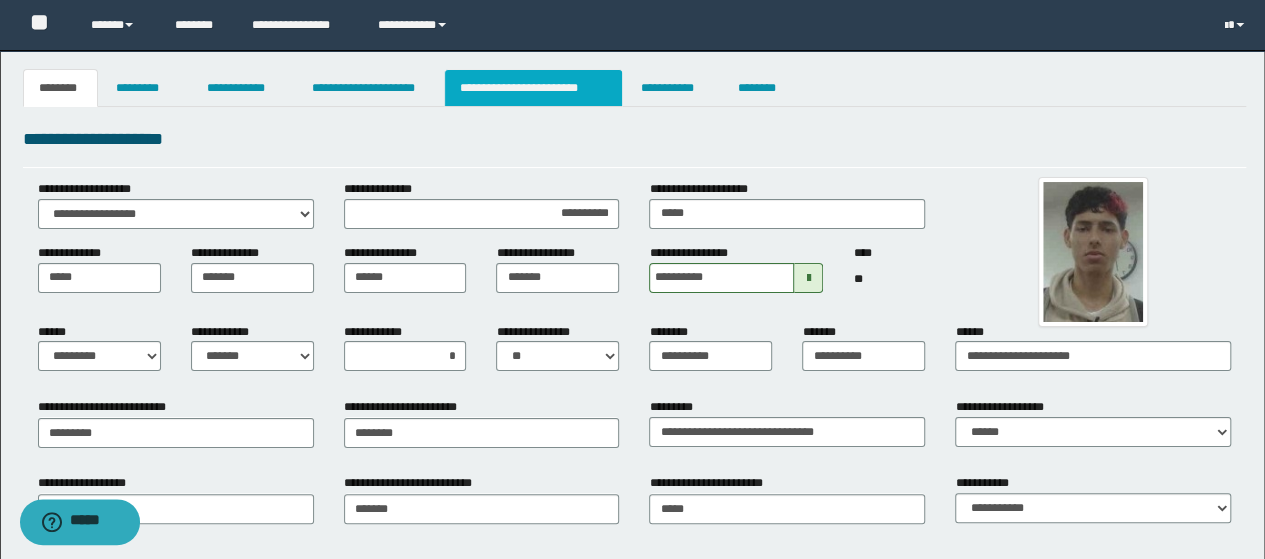 click on "**********" at bounding box center (533, 88) 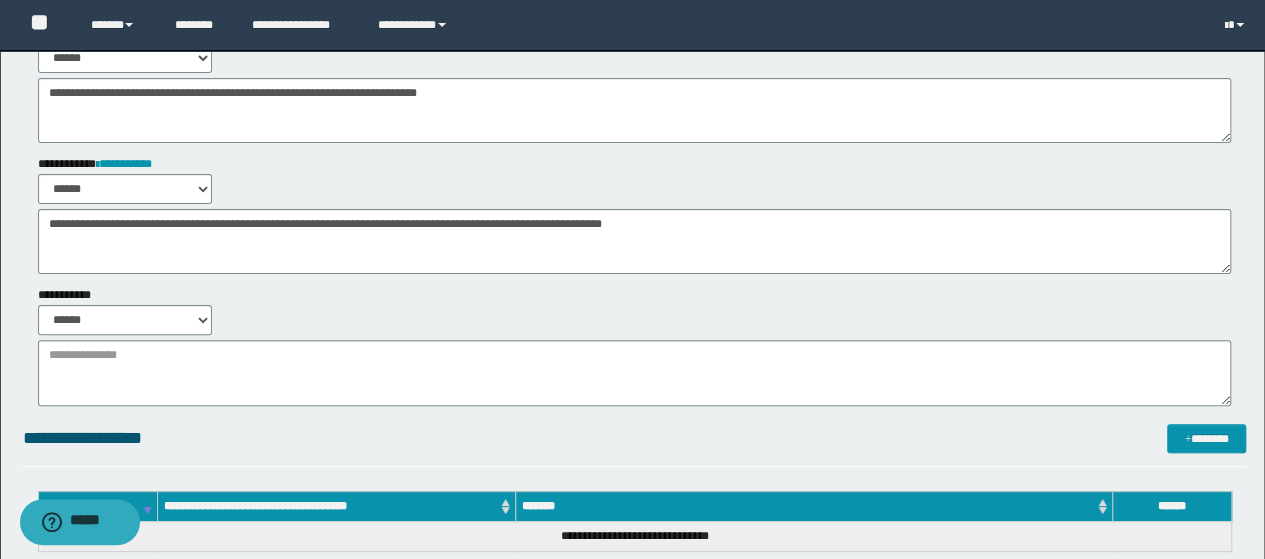 scroll, scrollTop: 0, scrollLeft: 0, axis: both 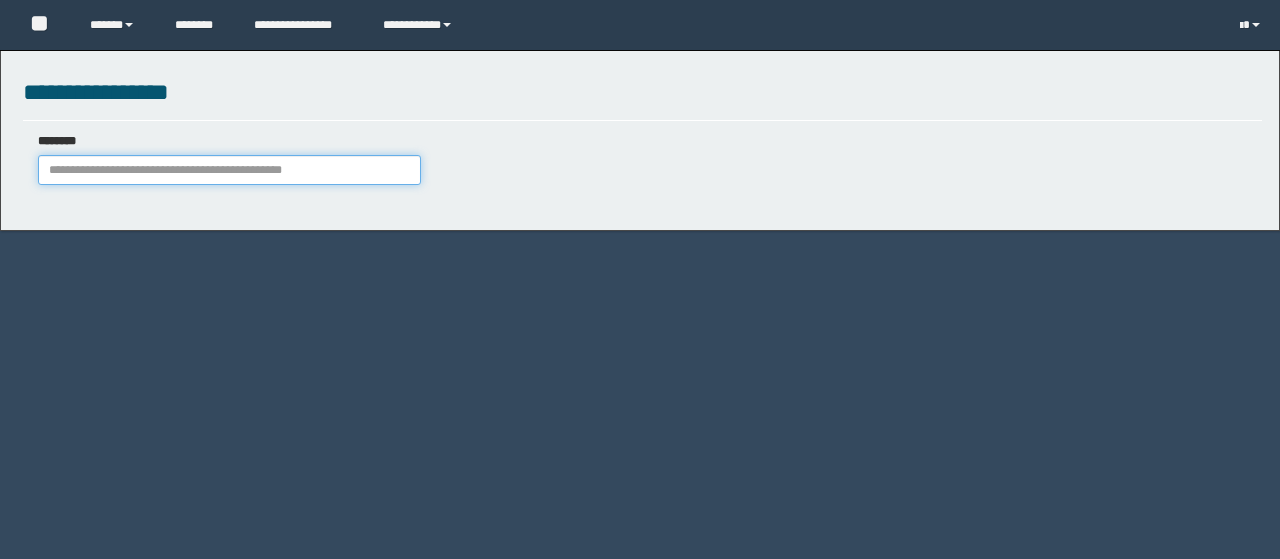 click on "********" at bounding box center (229, 170) 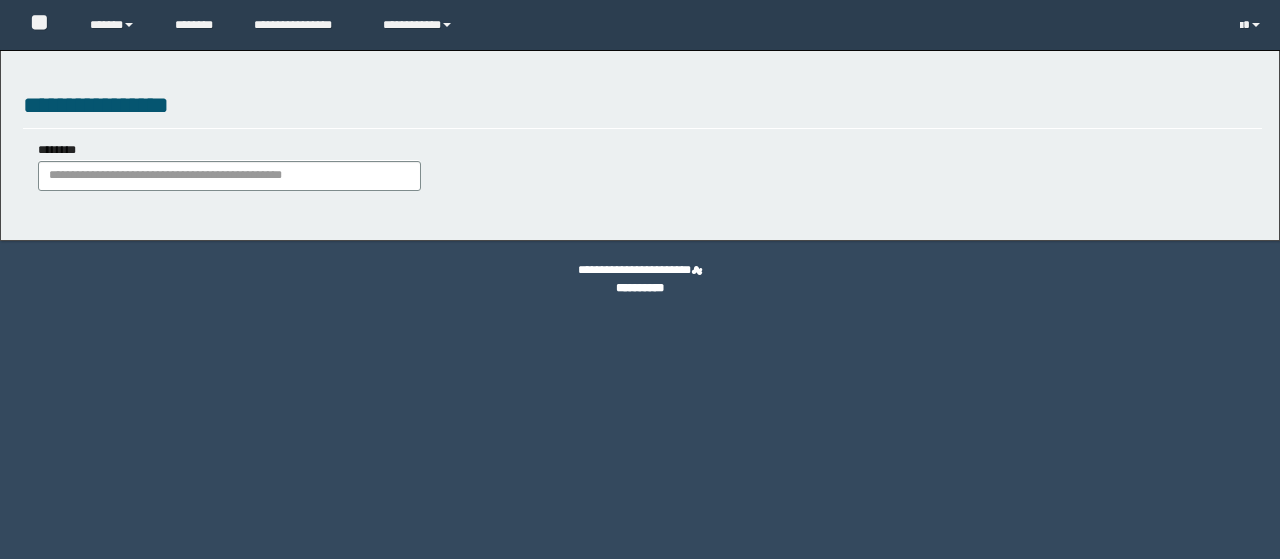 scroll, scrollTop: 0, scrollLeft: 0, axis: both 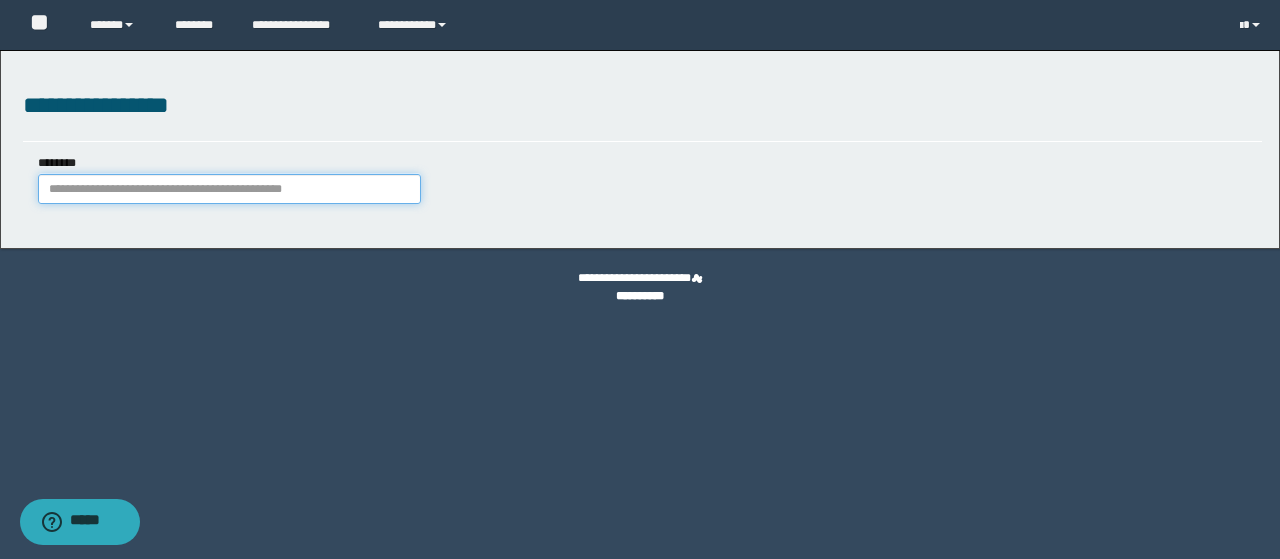 click on "********" at bounding box center (229, 189) 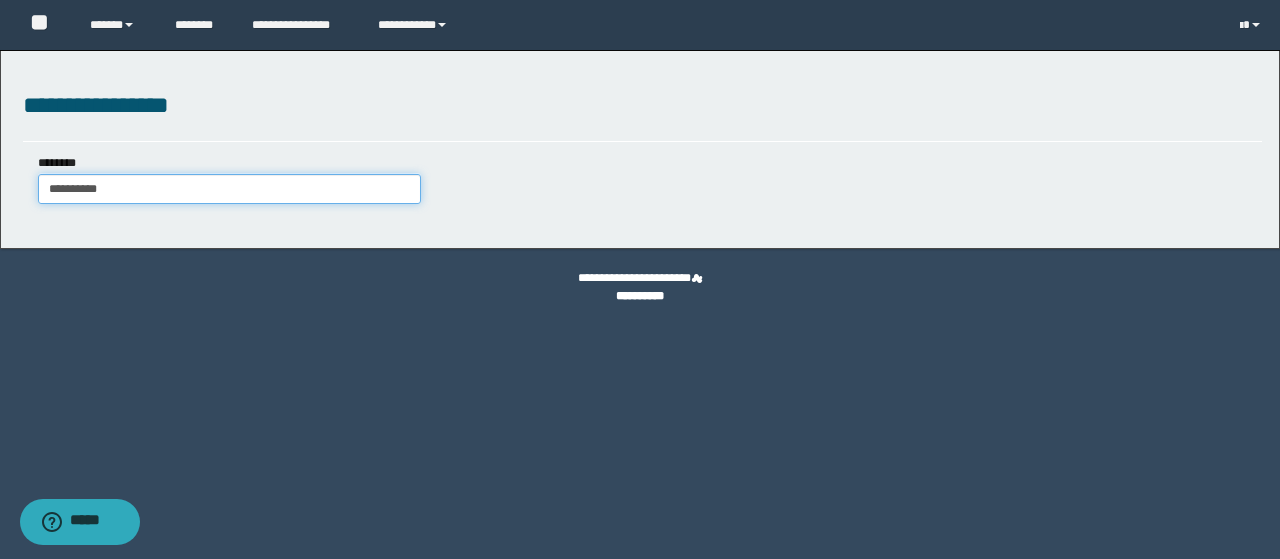 click on "**********" at bounding box center [229, 189] 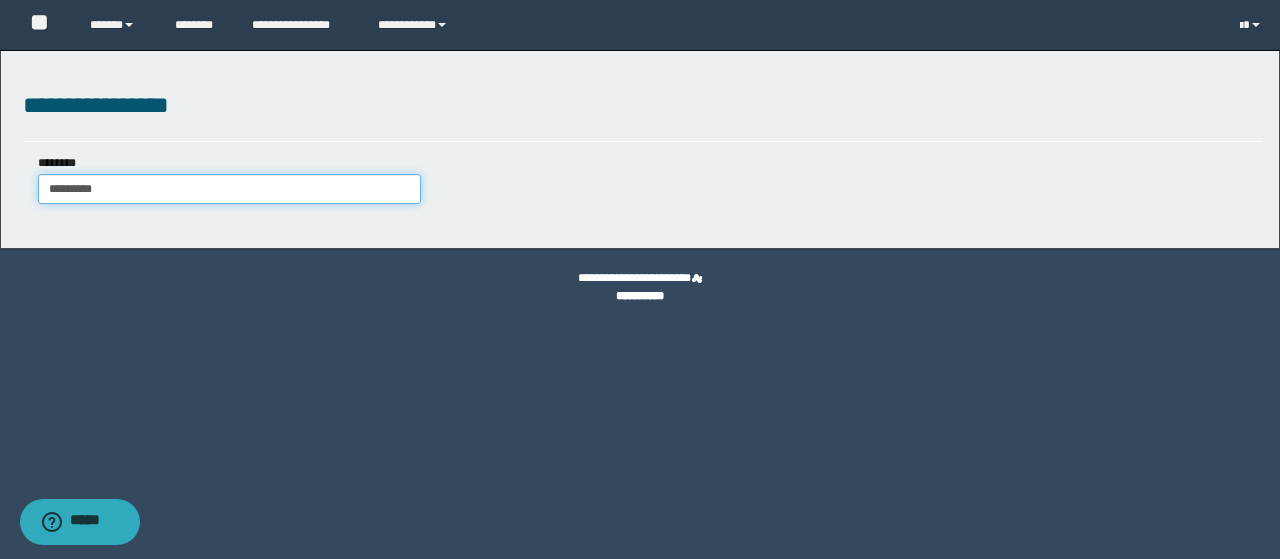 click on "*********" at bounding box center [229, 189] 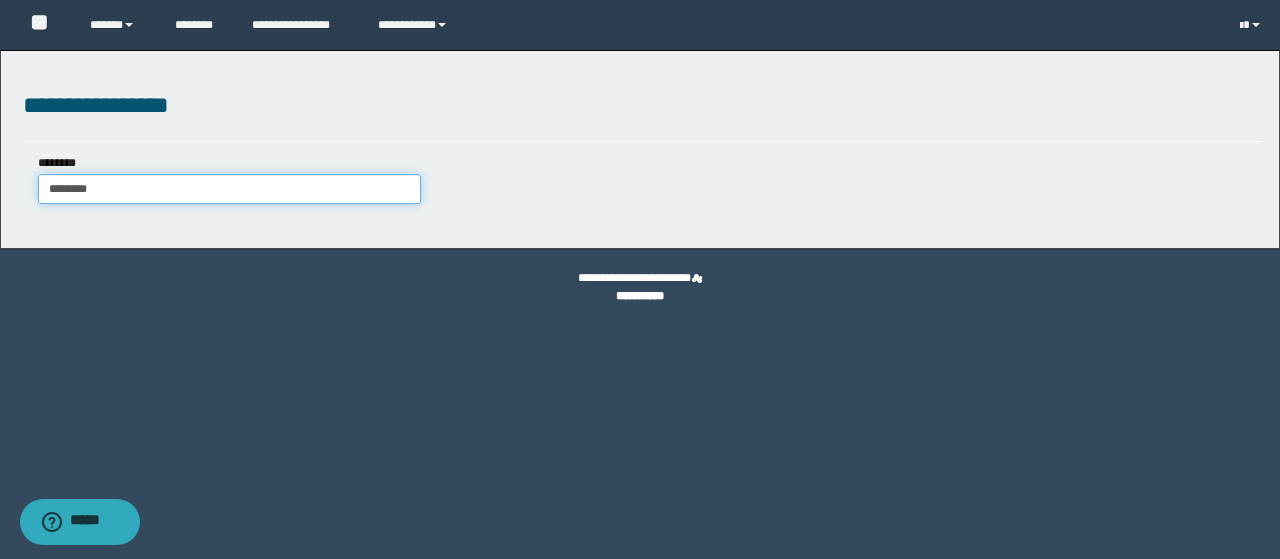 type on "********" 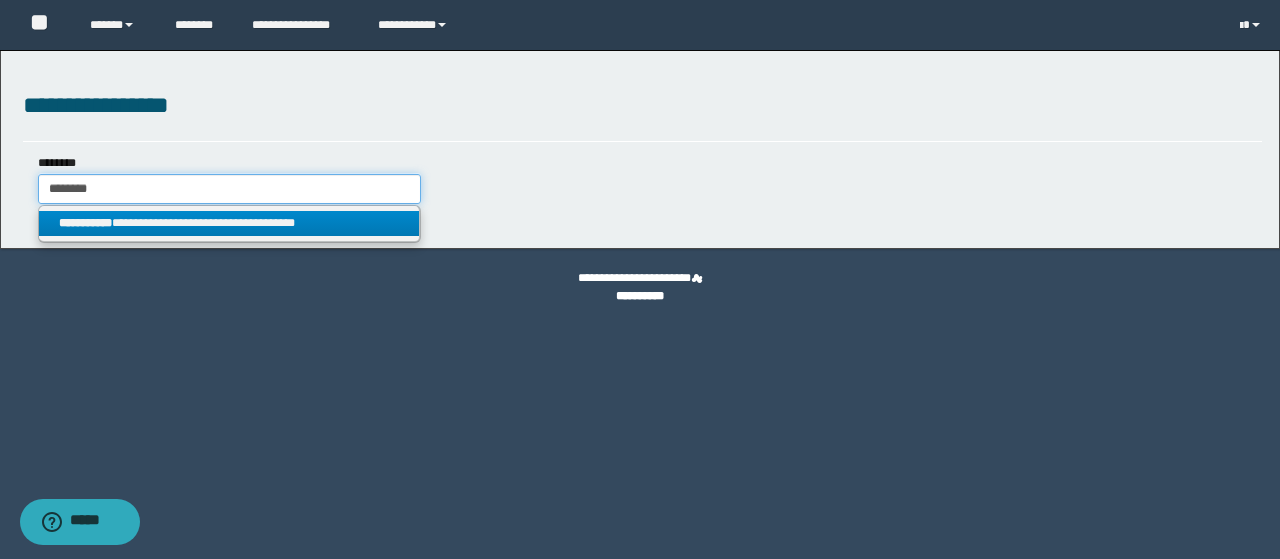 type on "********" 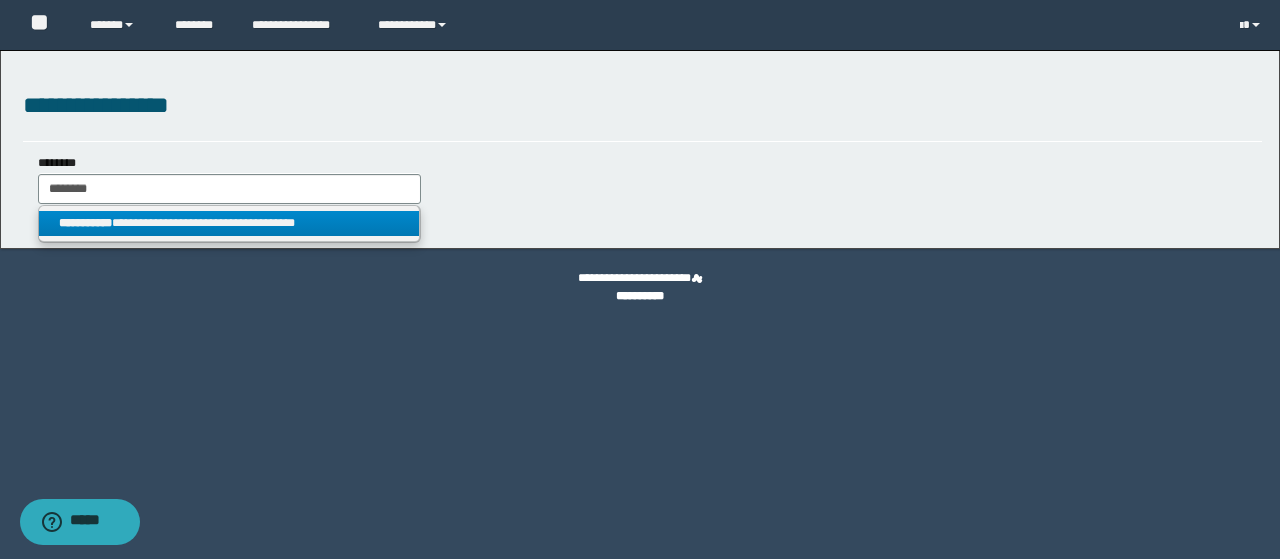 click on "**********" at bounding box center [229, 223] 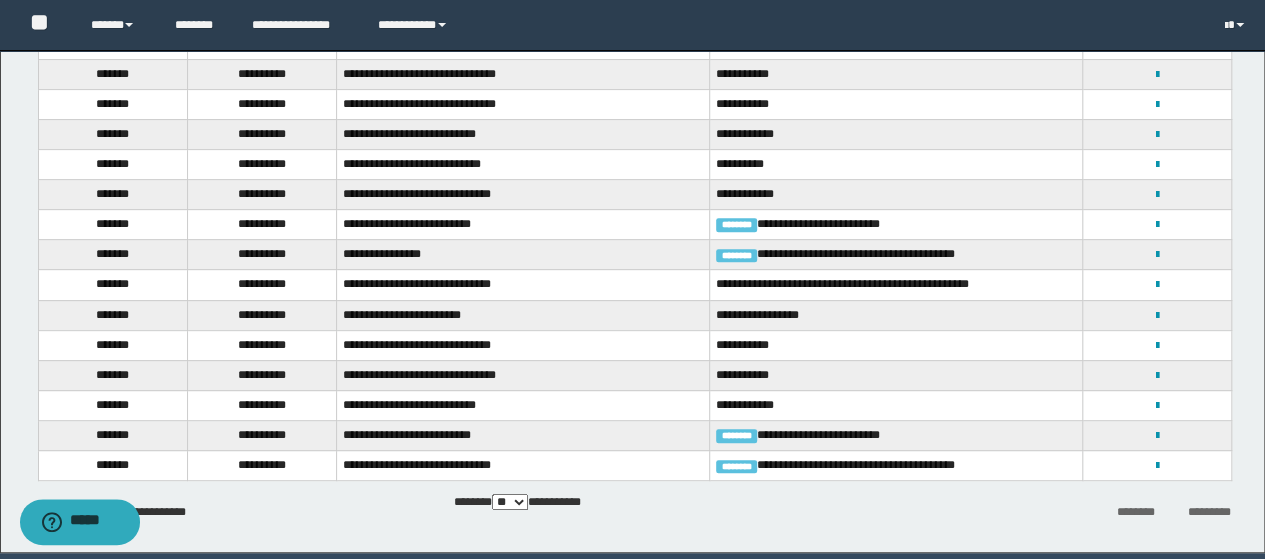 scroll, scrollTop: 300, scrollLeft: 0, axis: vertical 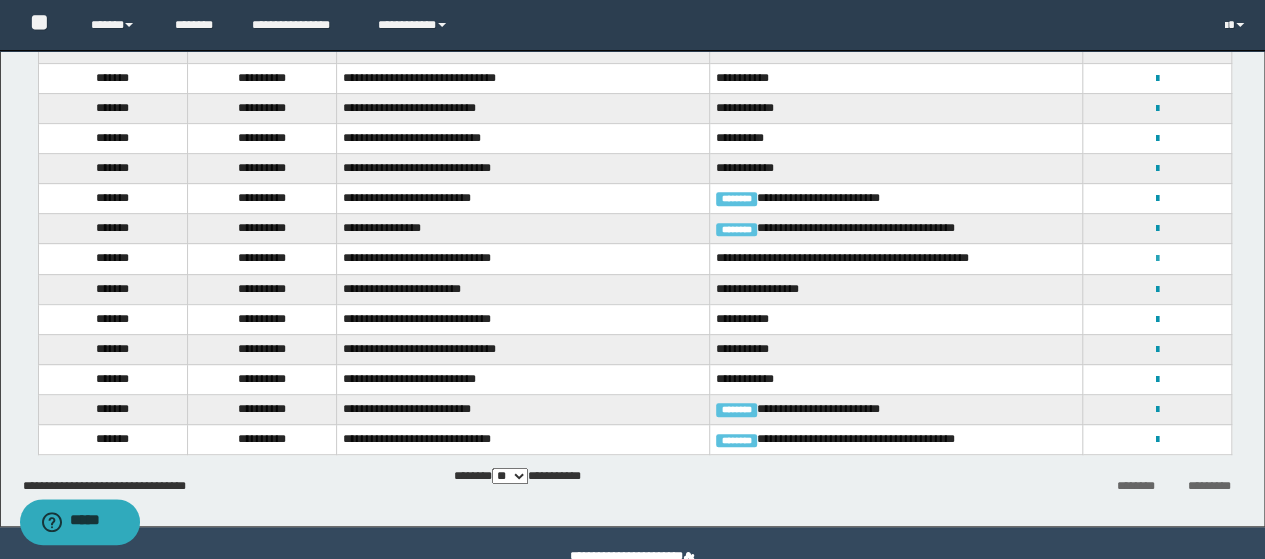 click at bounding box center [1157, 259] 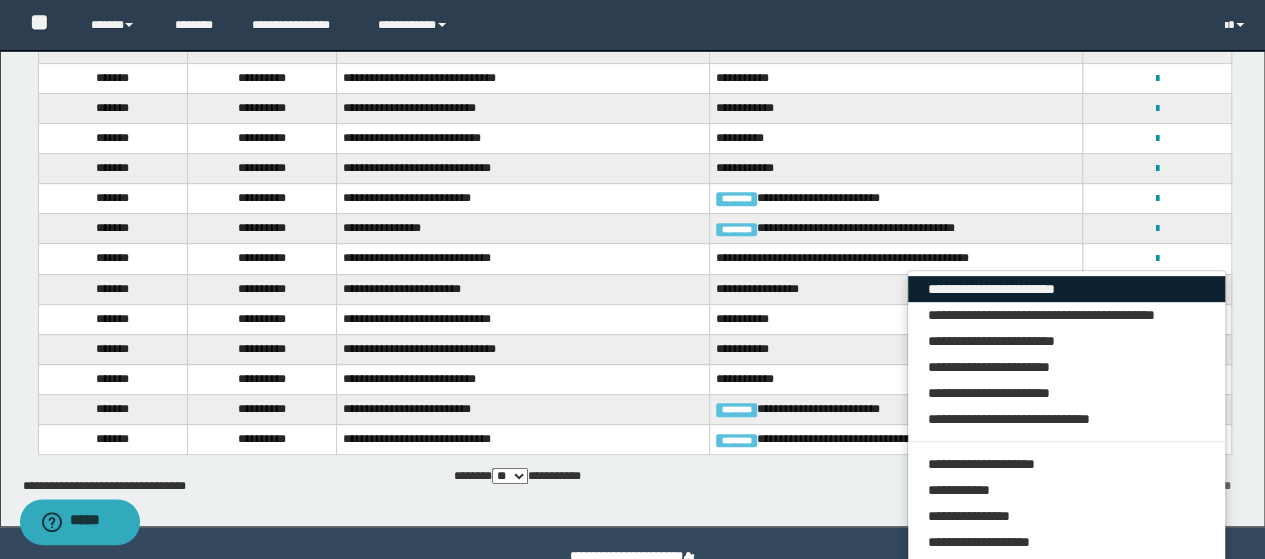 click on "**********" at bounding box center [1067, 289] 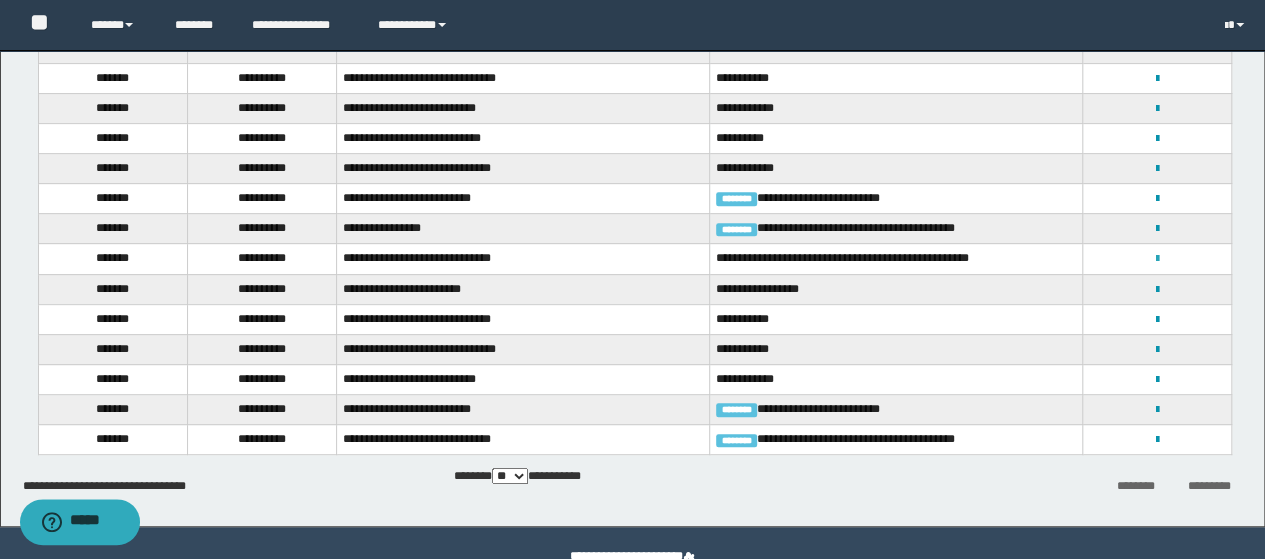 click at bounding box center [1157, 259] 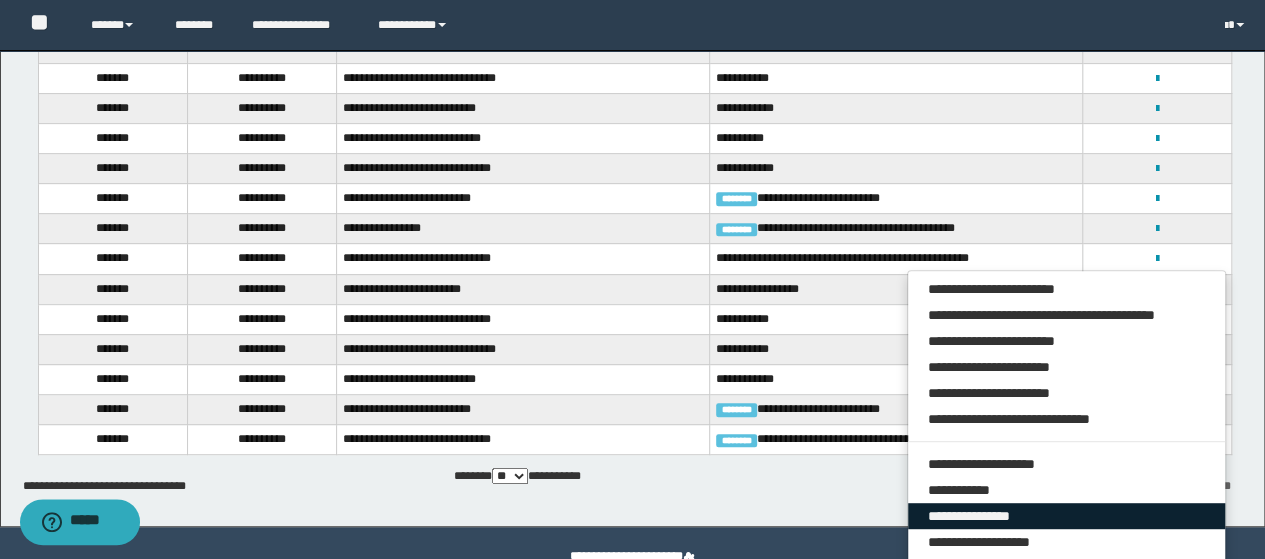 click on "**********" at bounding box center [1067, 516] 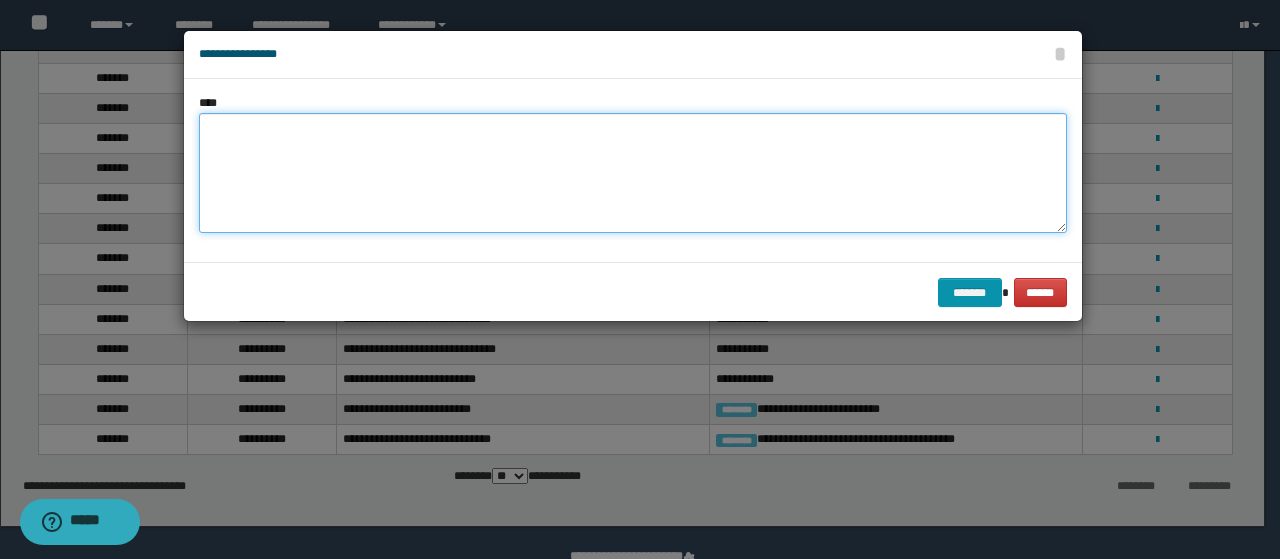 click at bounding box center [633, 173] 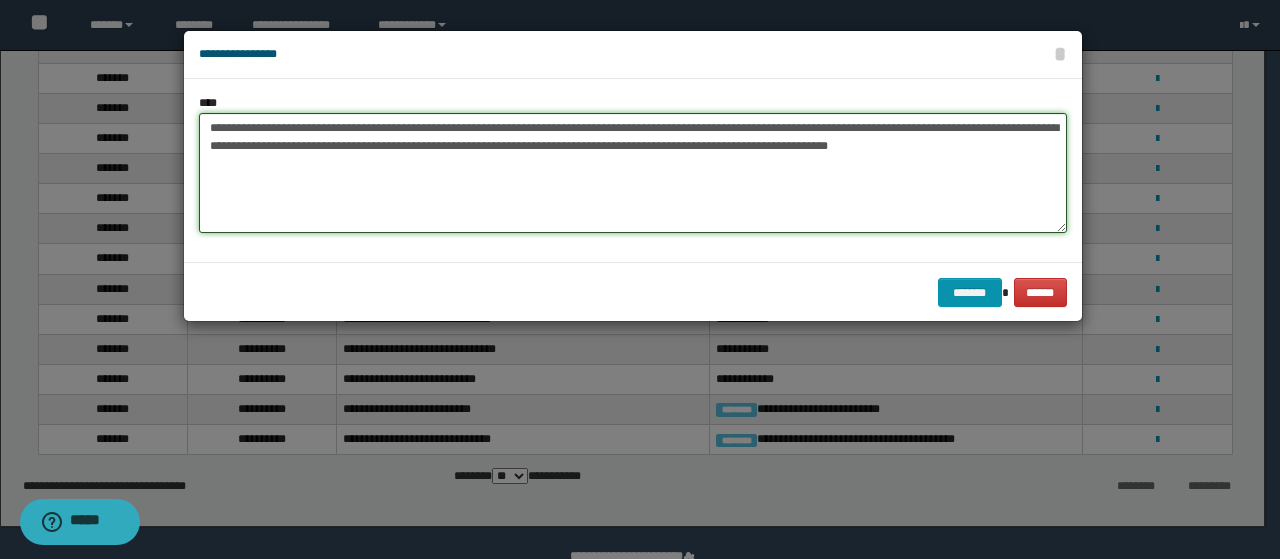 click on "**********" at bounding box center (633, 173) 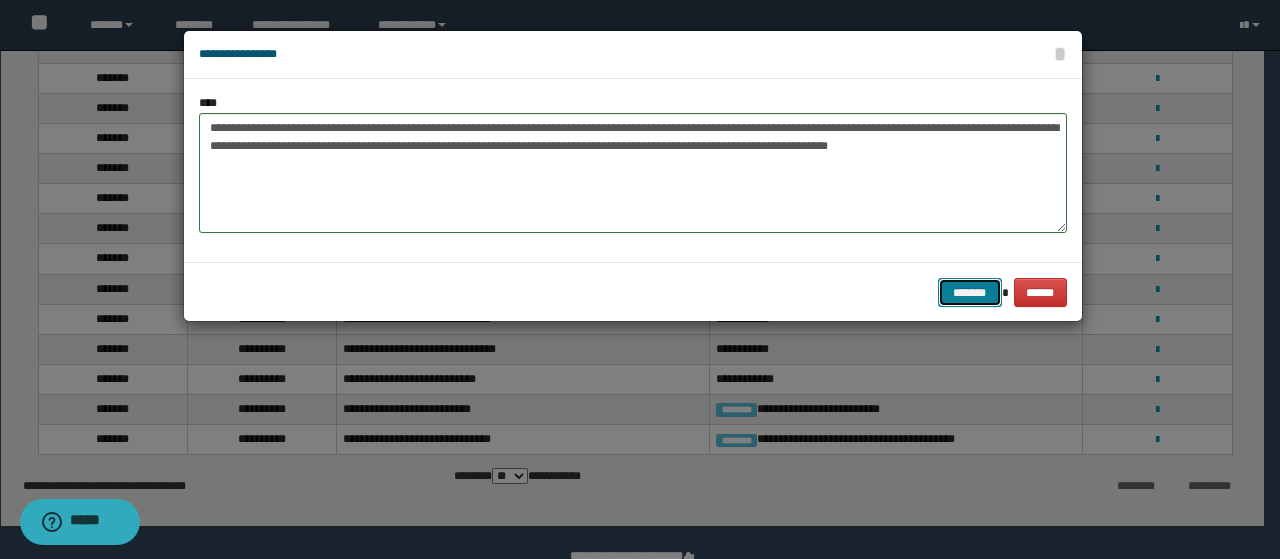 click on "*******" at bounding box center [970, 292] 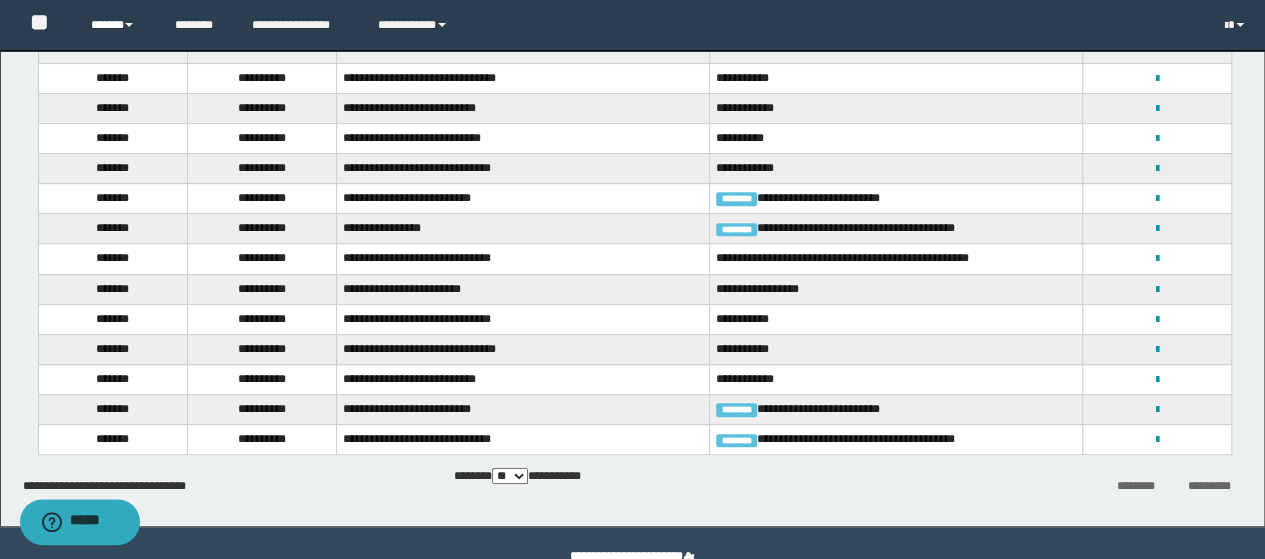 click on "******" at bounding box center (117, 25) 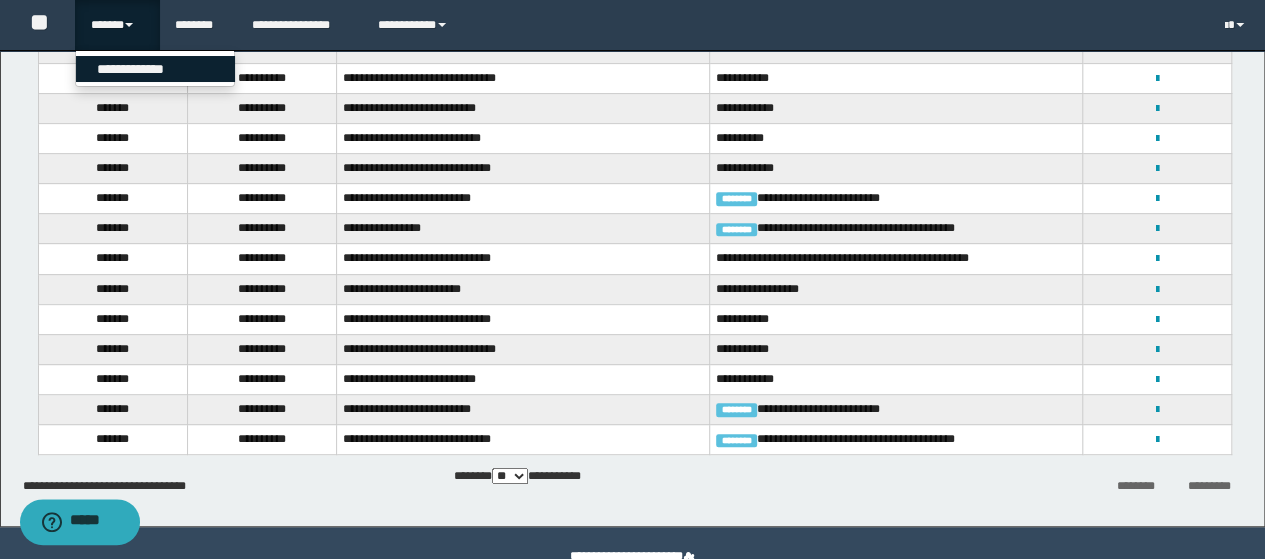 click on "**********" at bounding box center [155, 69] 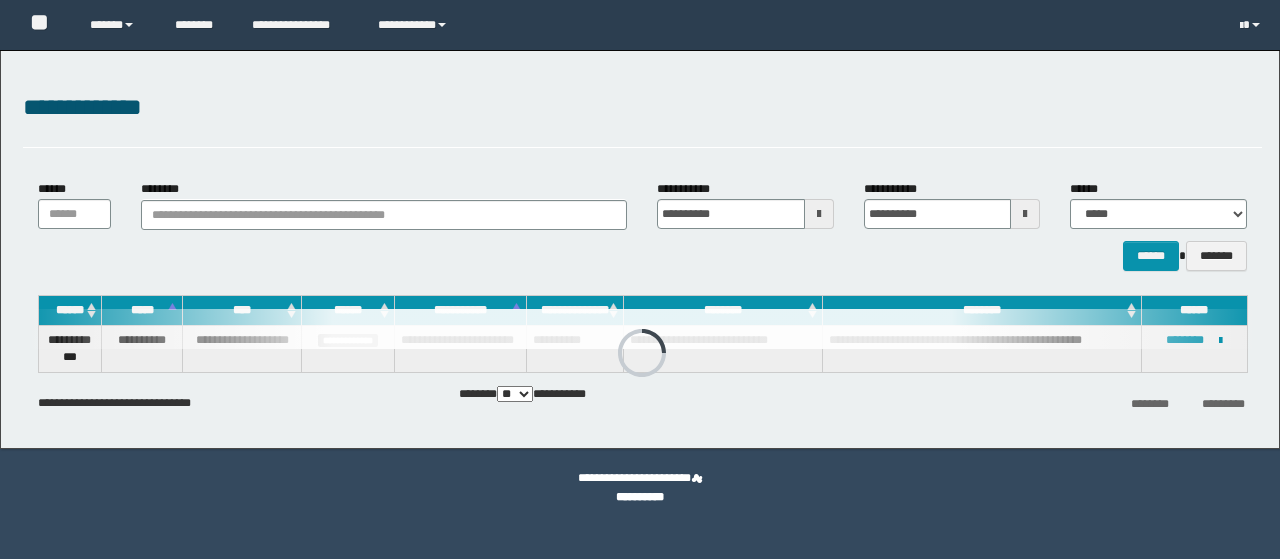 scroll, scrollTop: 0, scrollLeft: 0, axis: both 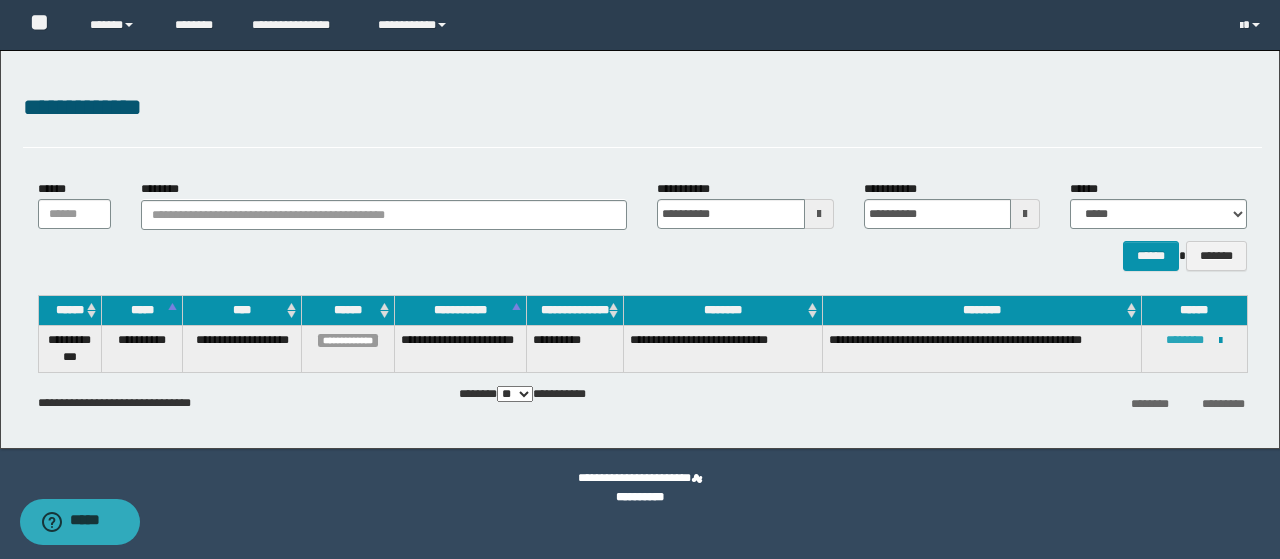click on "********" at bounding box center (1185, 340) 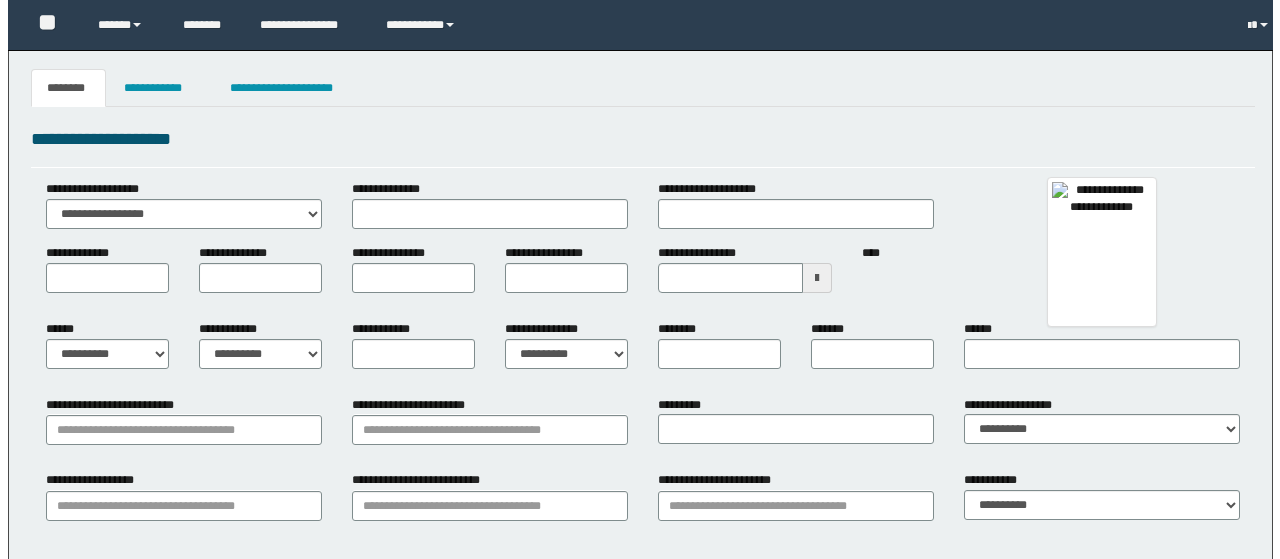scroll, scrollTop: 0, scrollLeft: 0, axis: both 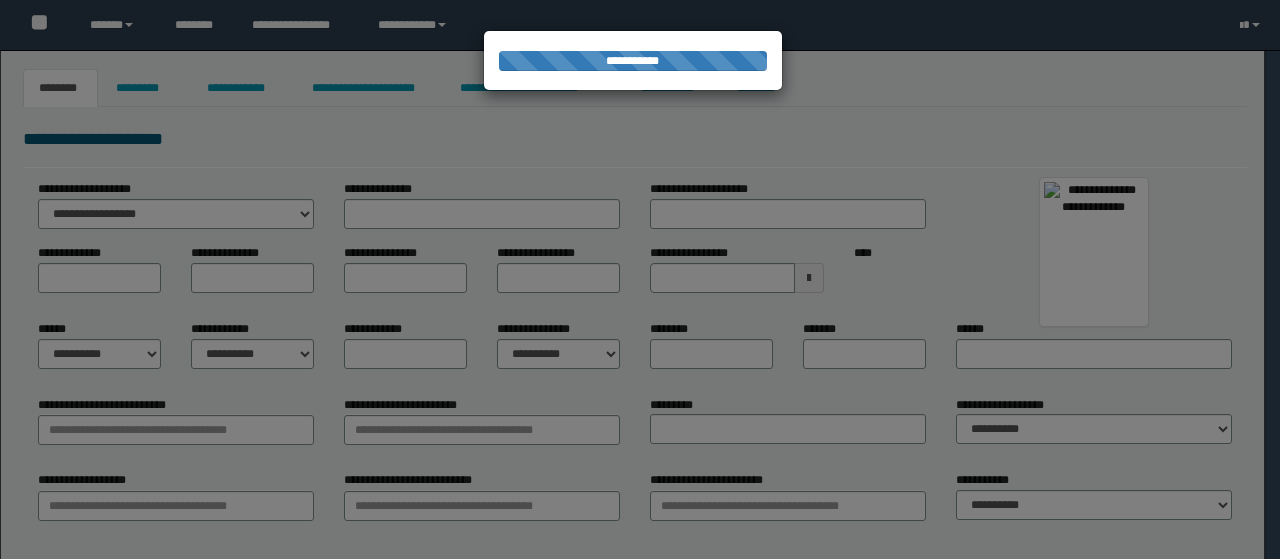 type on "*****" 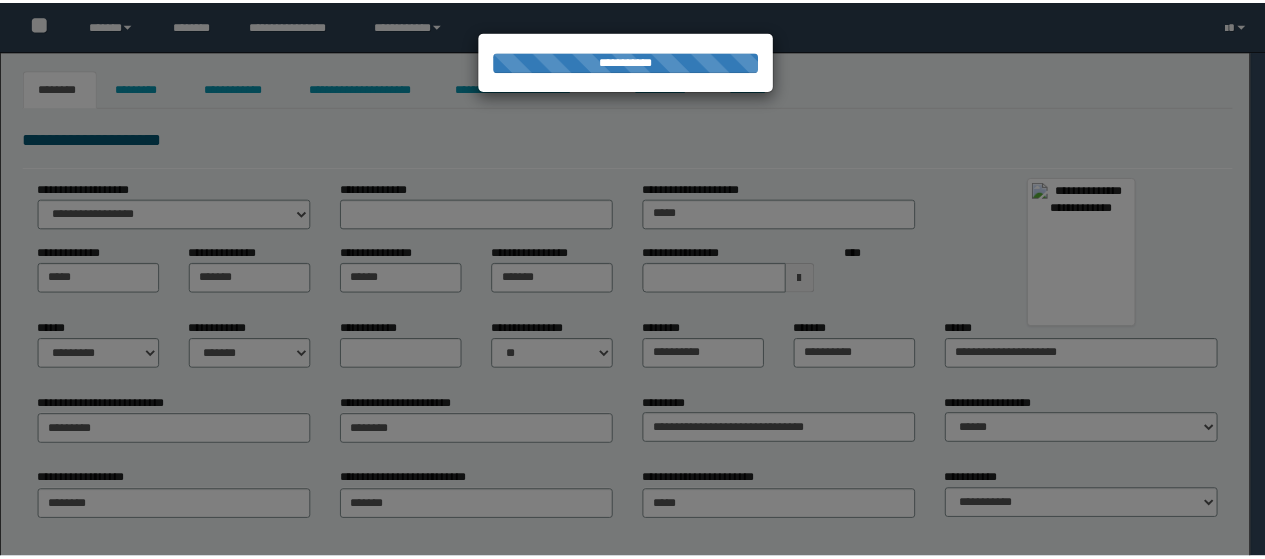 scroll, scrollTop: 0, scrollLeft: 0, axis: both 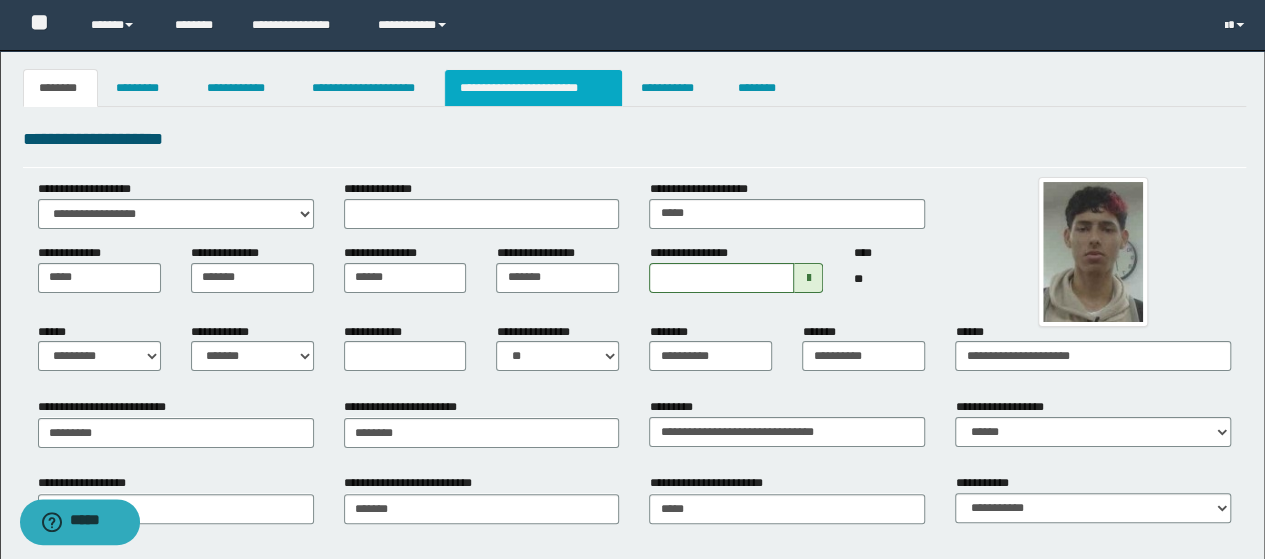 click on "**********" at bounding box center (533, 88) 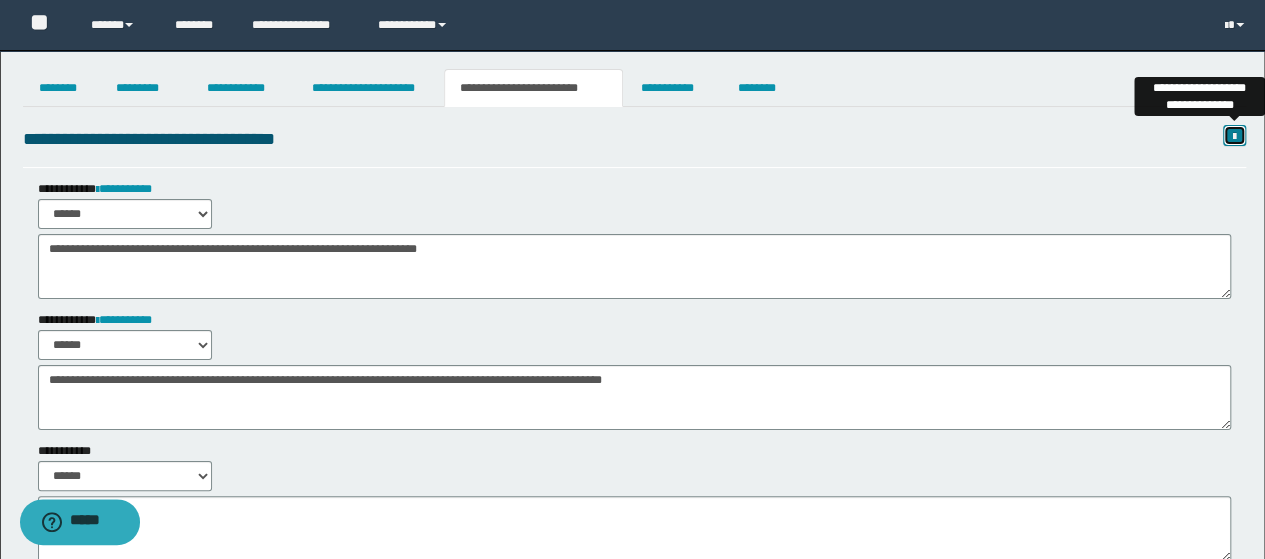 click at bounding box center [1234, 137] 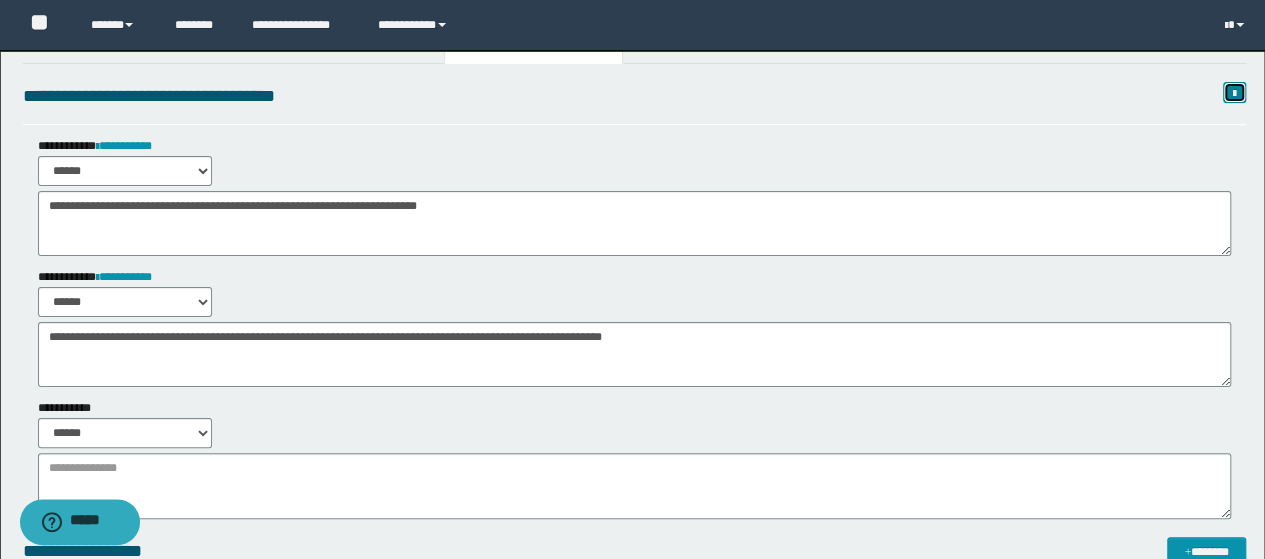 scroll, scrollTop: 0, scrollLeft: 0, axis: both 